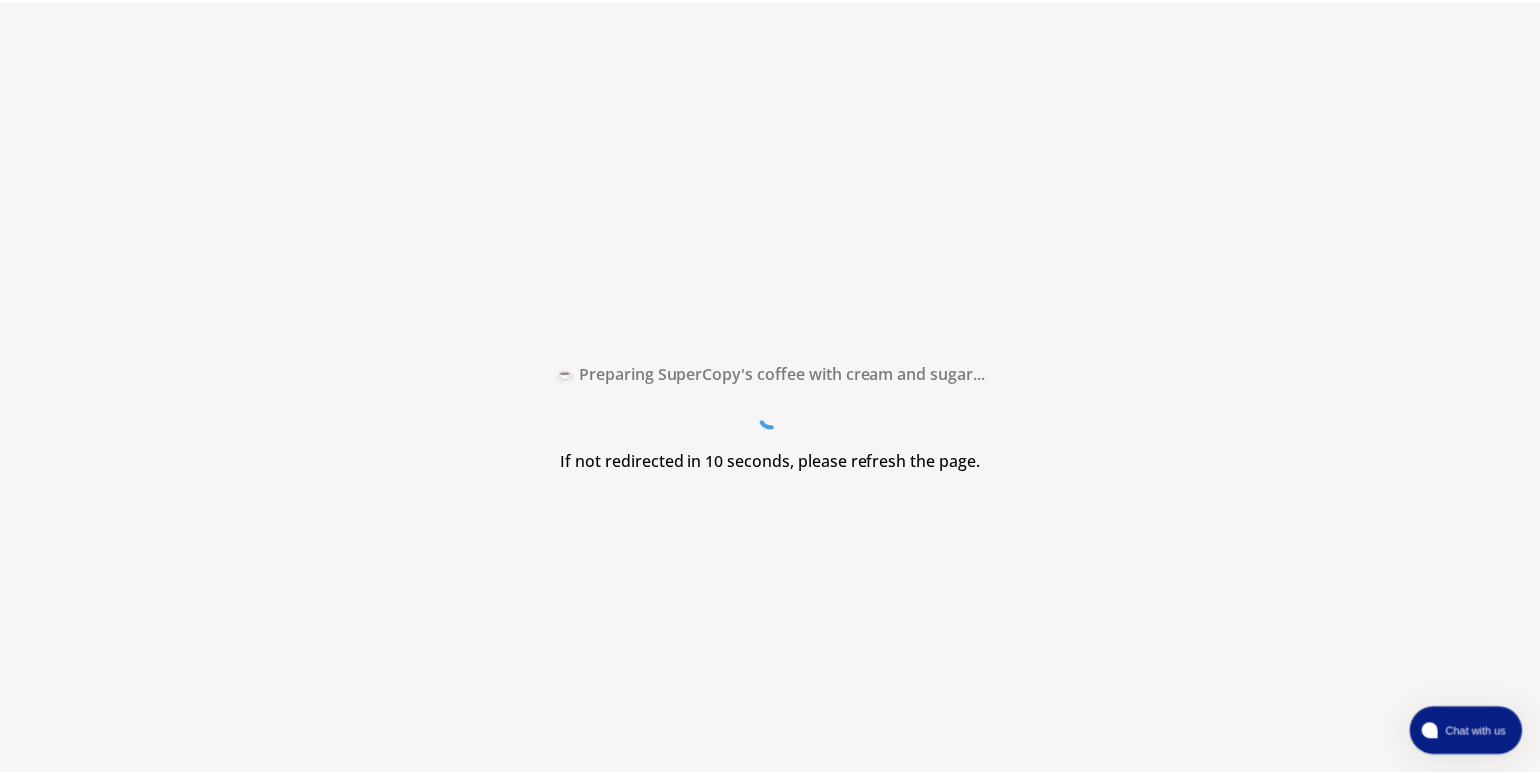 scroll, scrollTop: 0, scrollLeft: 0, axis: both 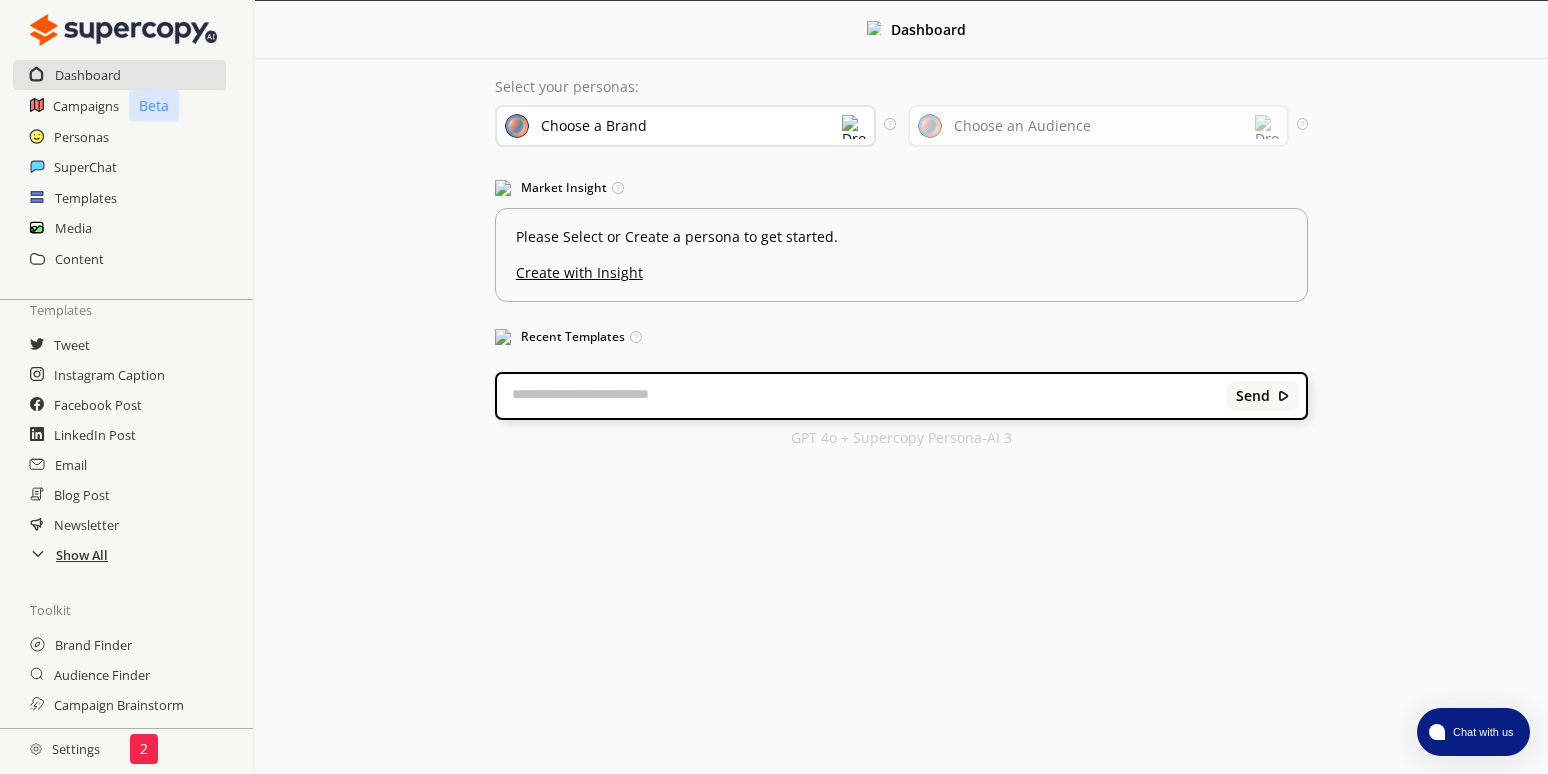 click on "Show All" at bounding box center [82, 555] 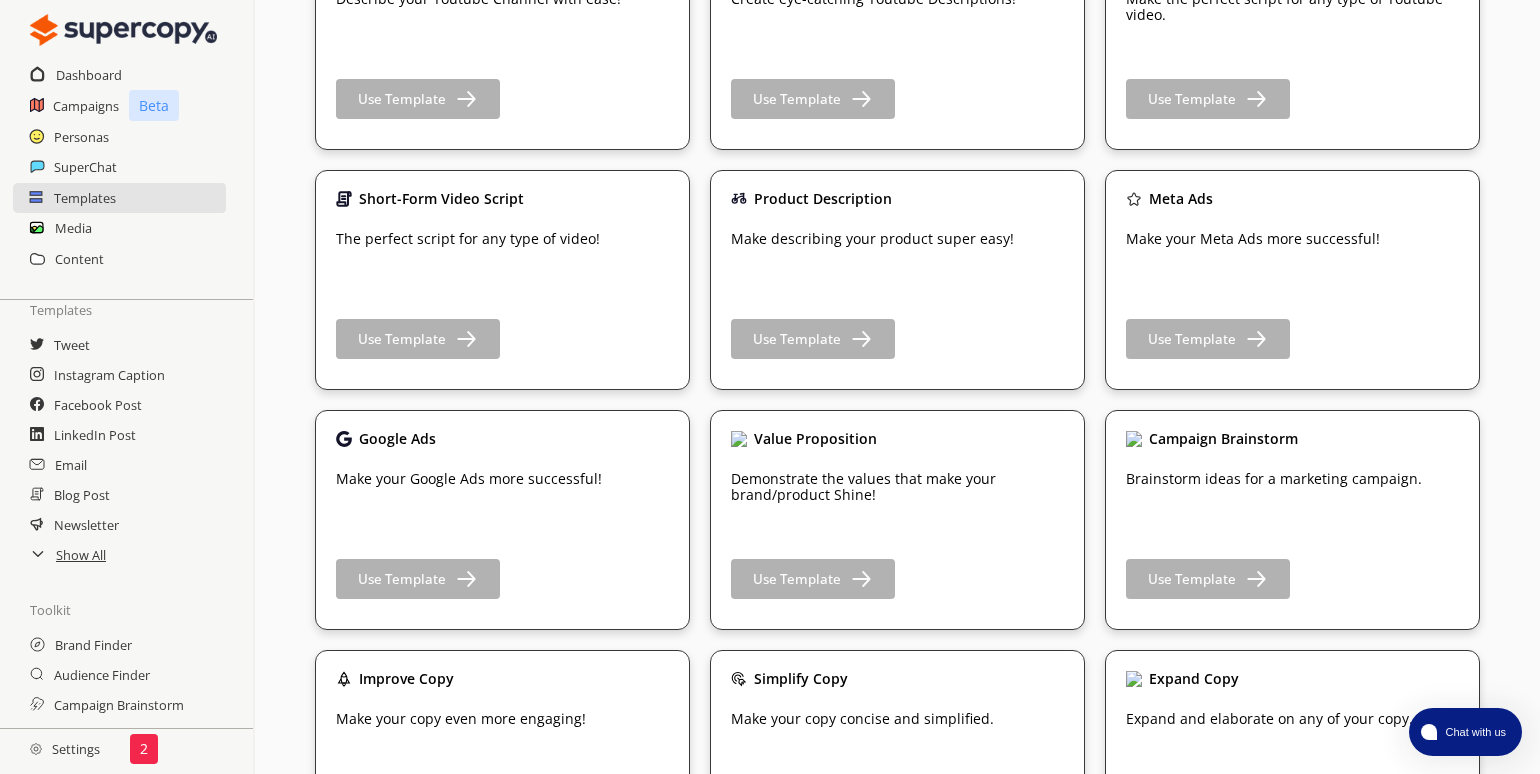 scroll, scrollTop: 2678, scrollLeft: 0, axis: vertical 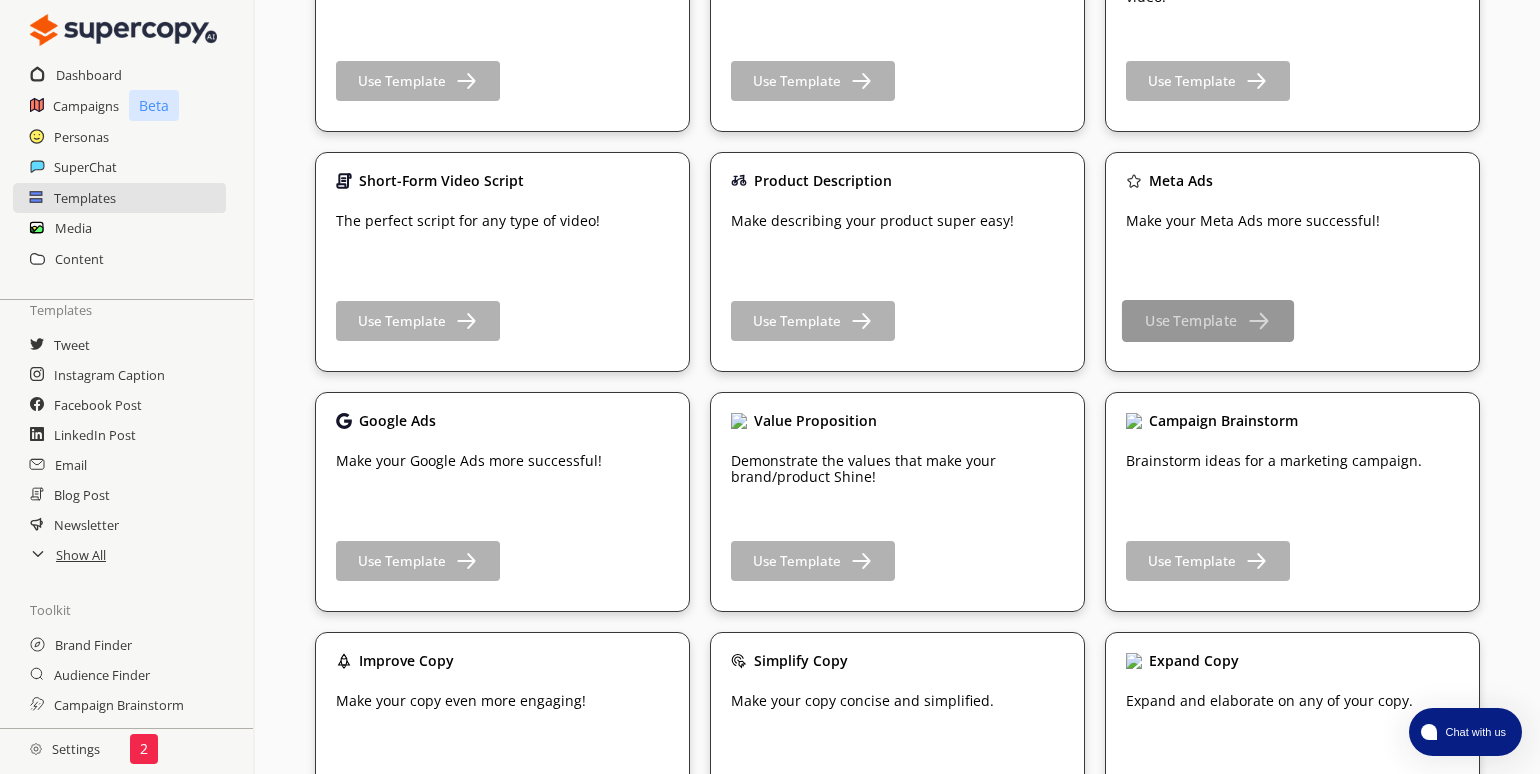 click on "Use Template" at bounding box center (1191, 321) 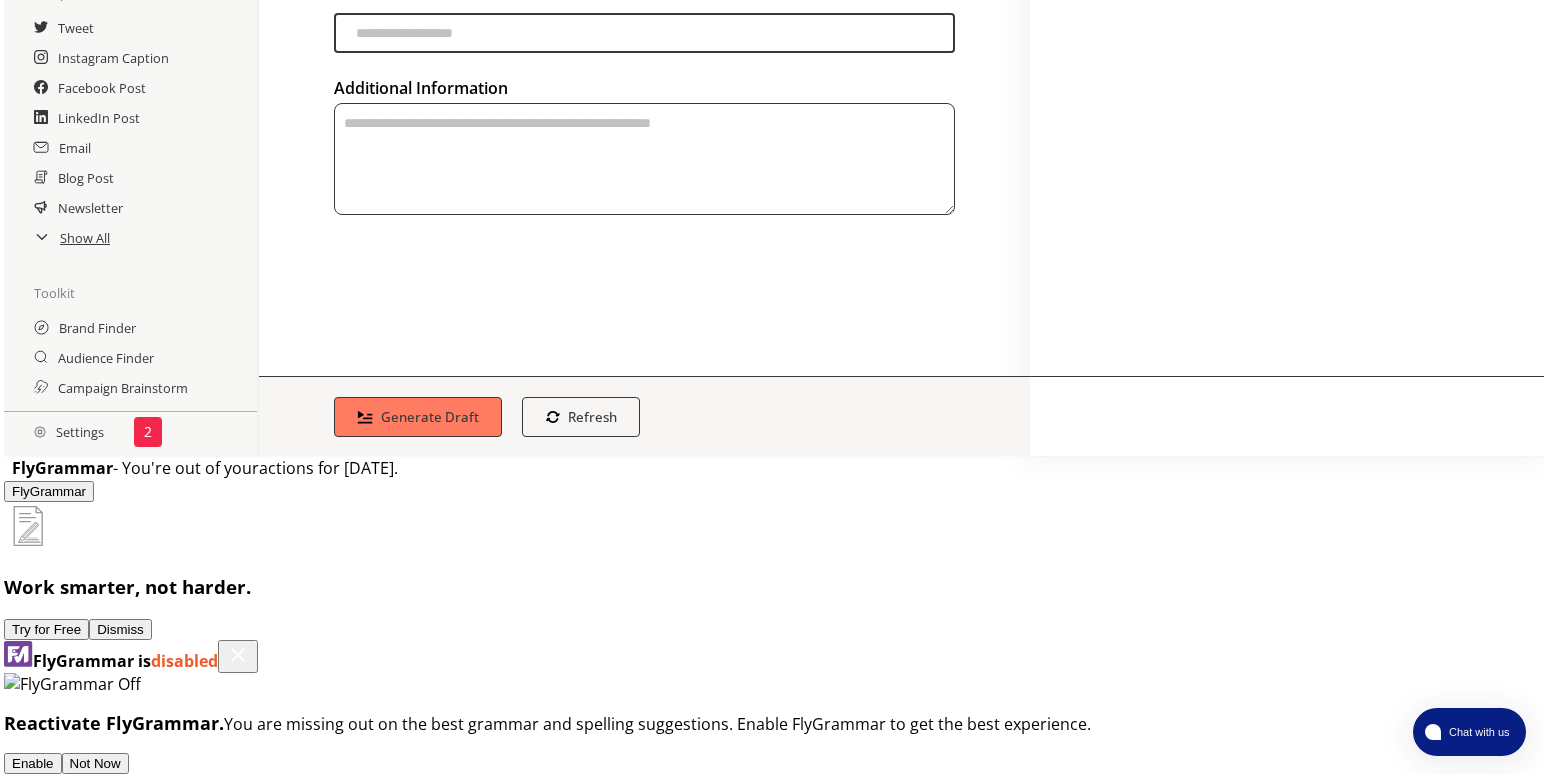 scroll, scrollTop: 0, scrollLeft: 0, axis: both 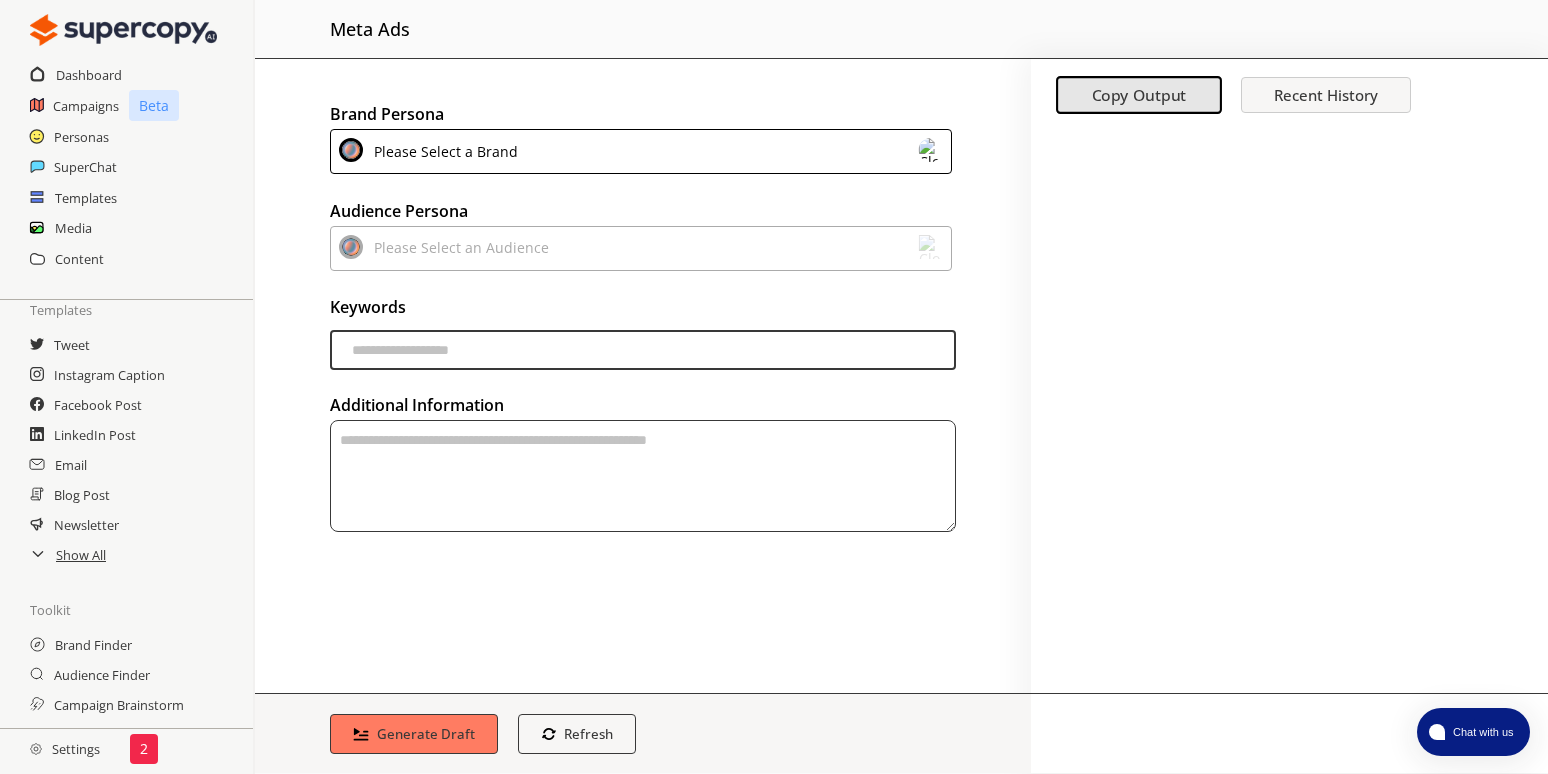 click on "Please Select a Brand" at bounding box center (641, 151) 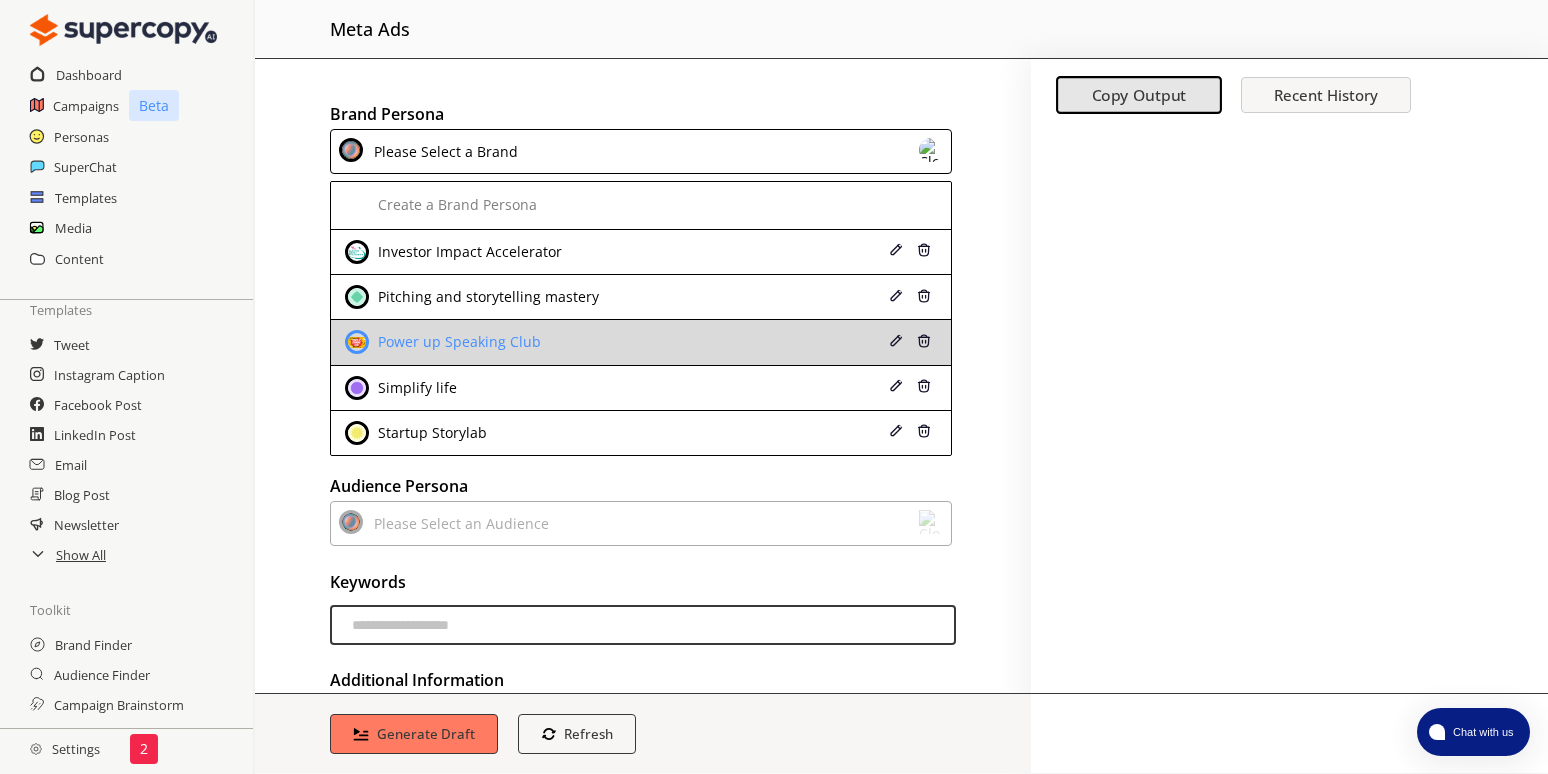 click on "Power up Speaking Club" at bounding box center (587, 342) 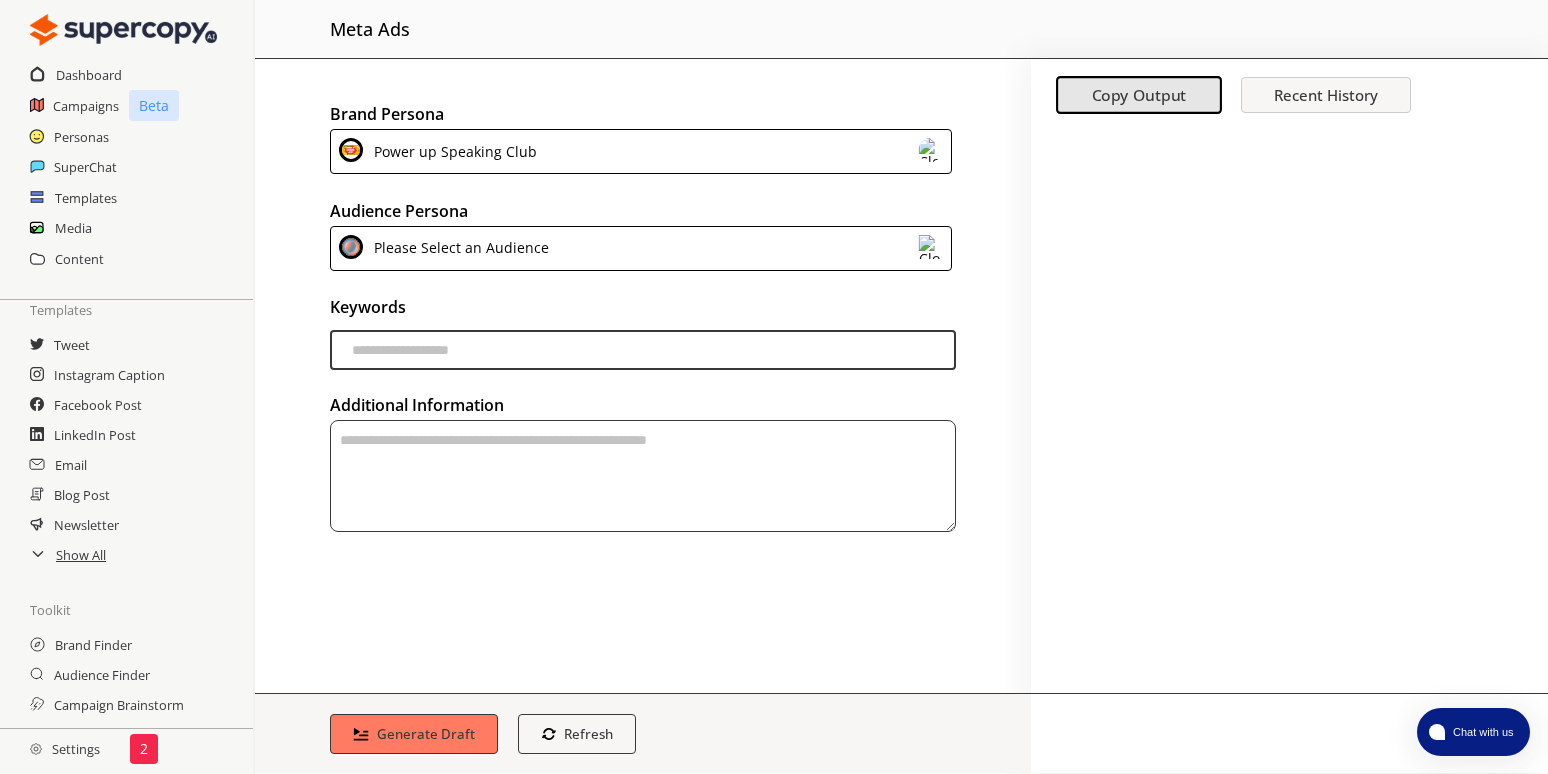 click on "Please Select an Audience" at bounding box center [458, 248] 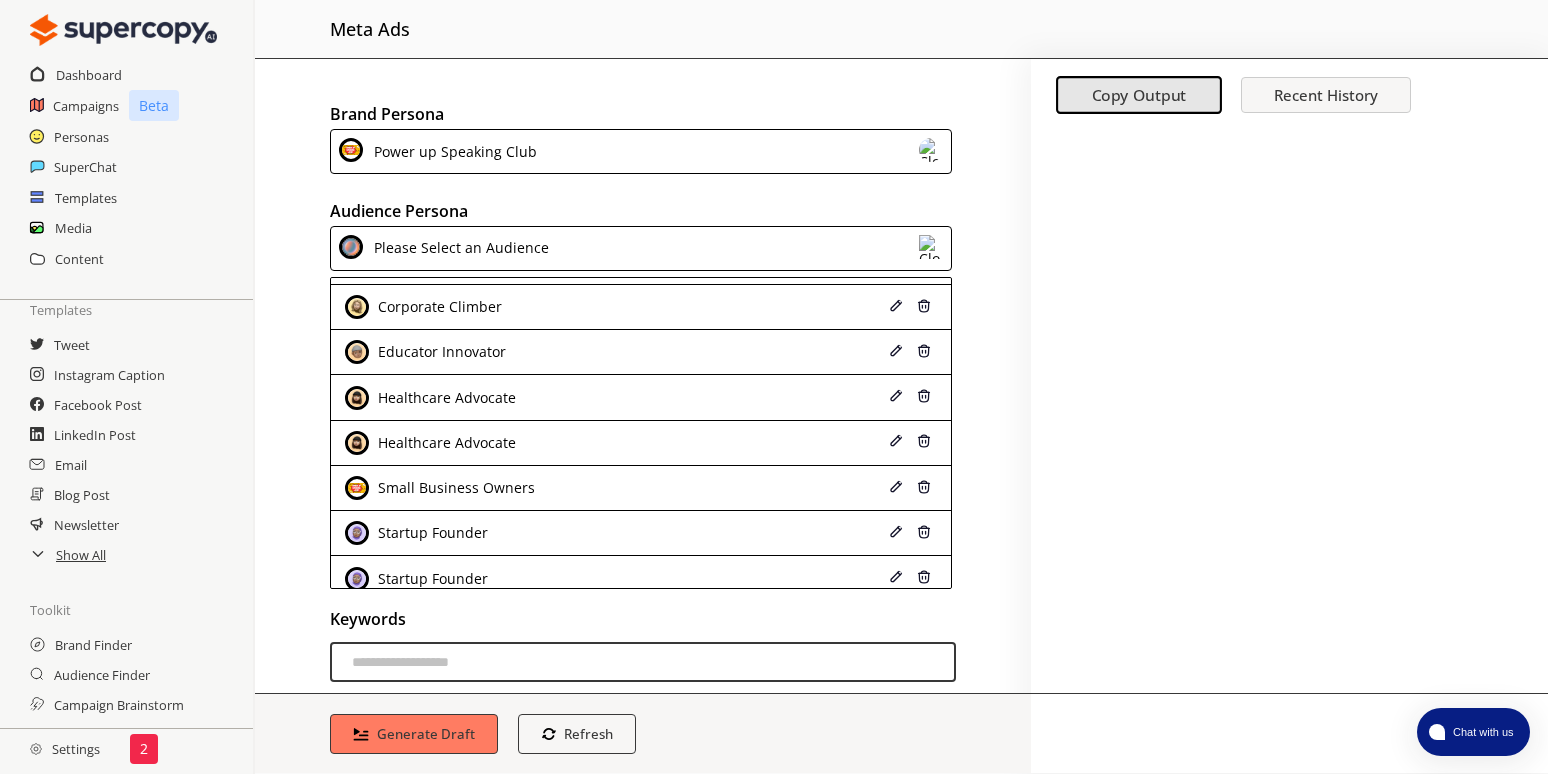 scroll, scrollTop: 178, scrollLeft: 0, axis: vertical 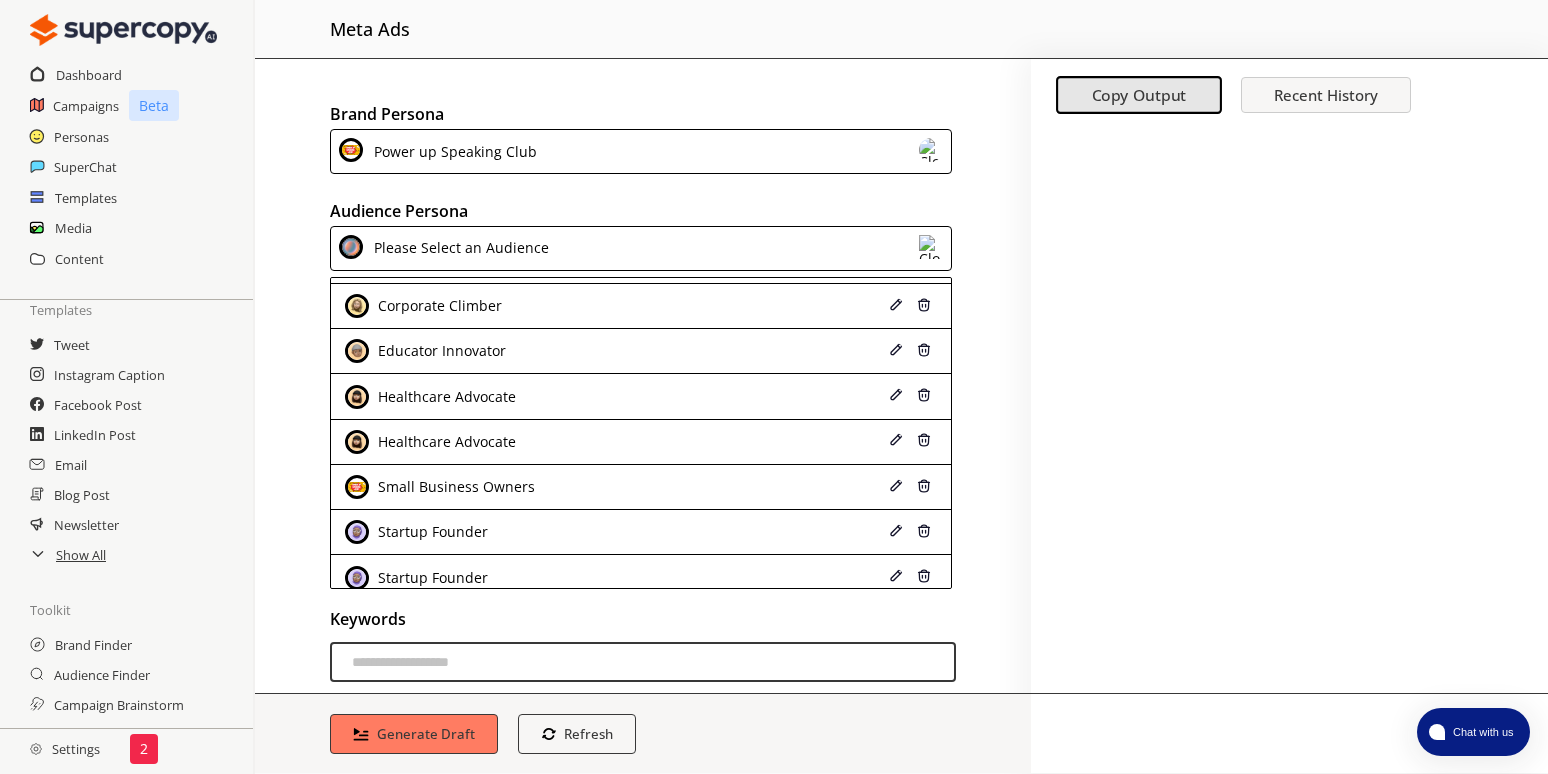 click on "Small Business Owners" at bounding box center (454, 487) 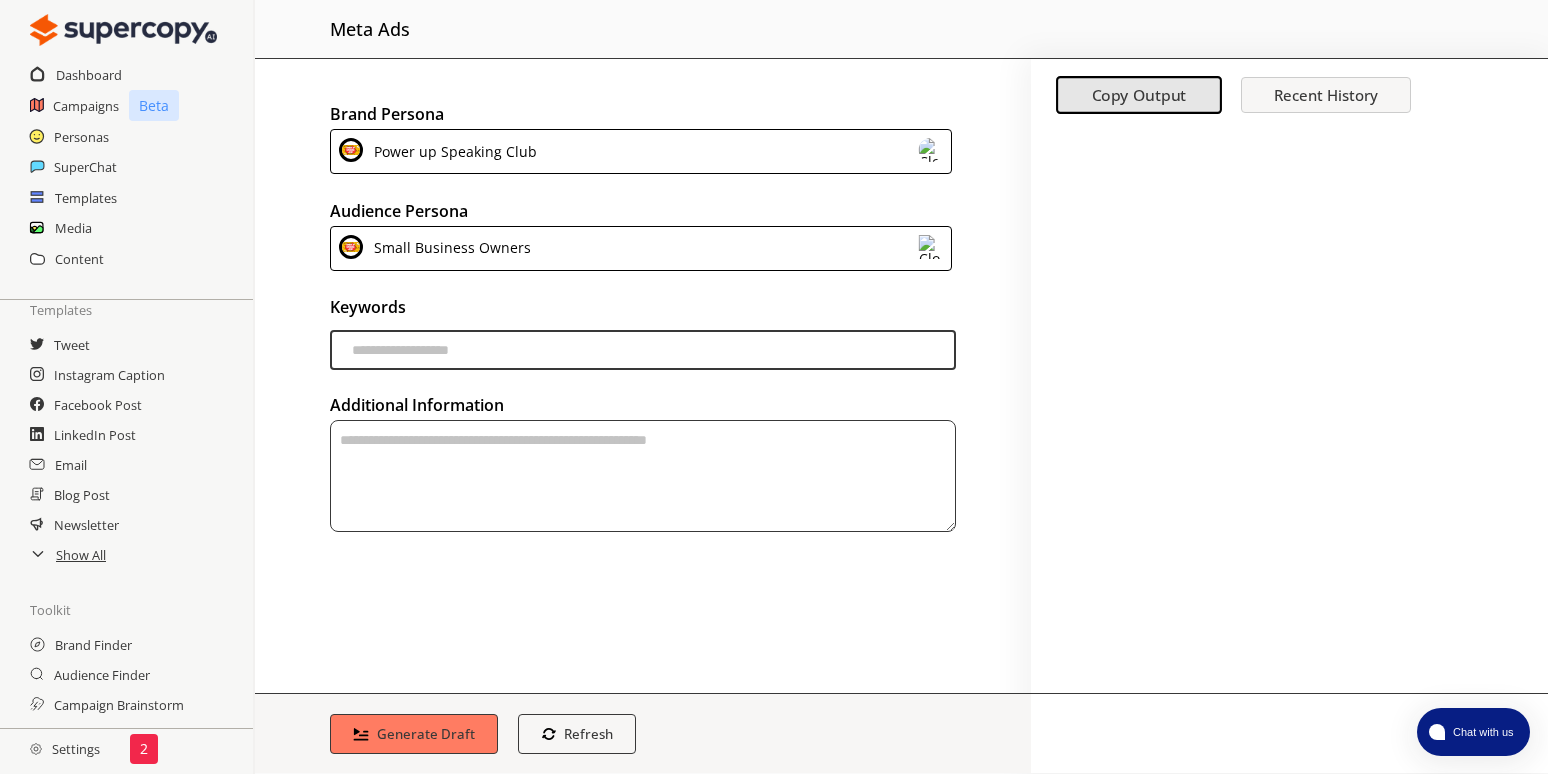 click at bounding box center [643, 476] 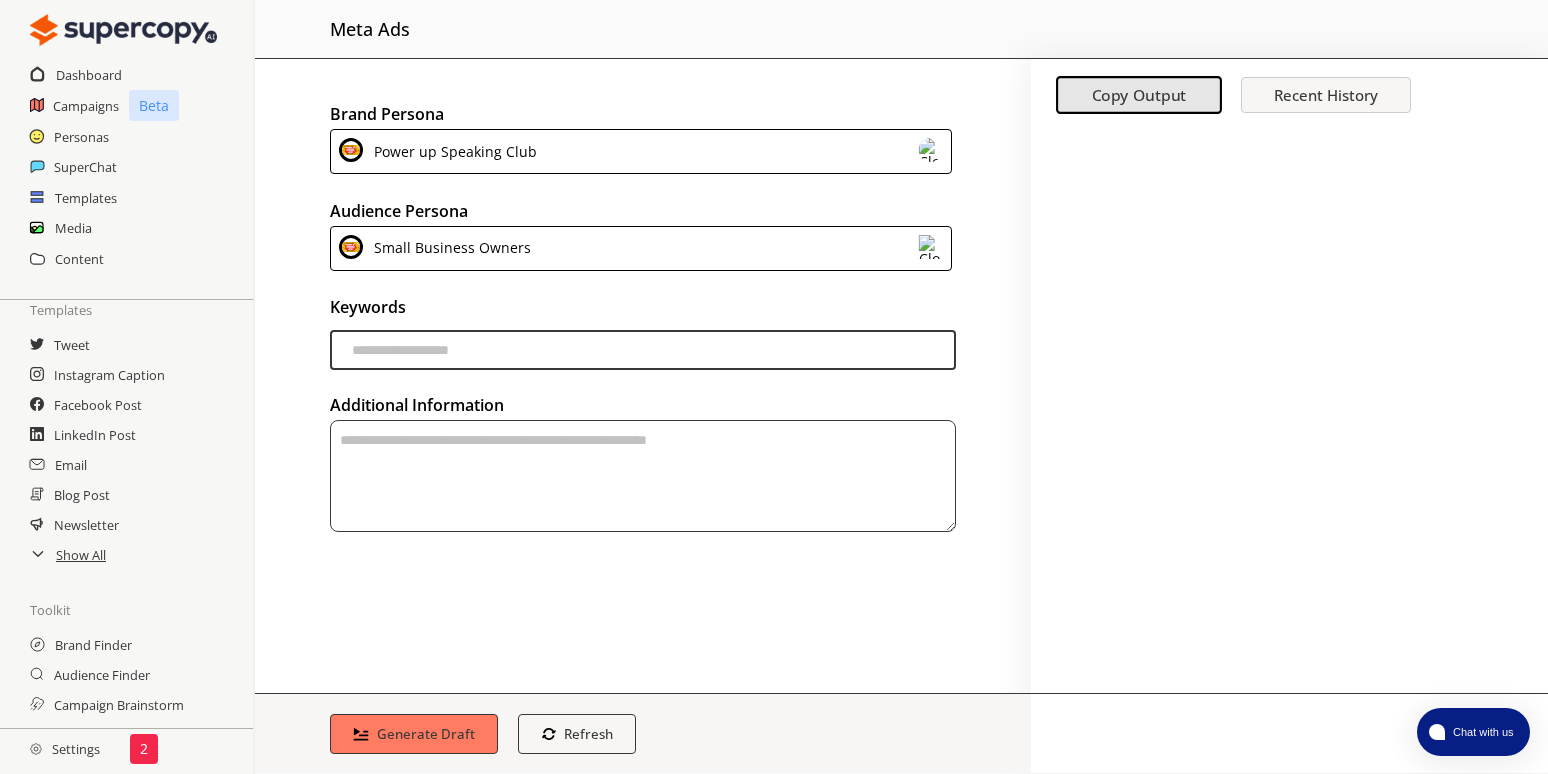 paste on "**********" 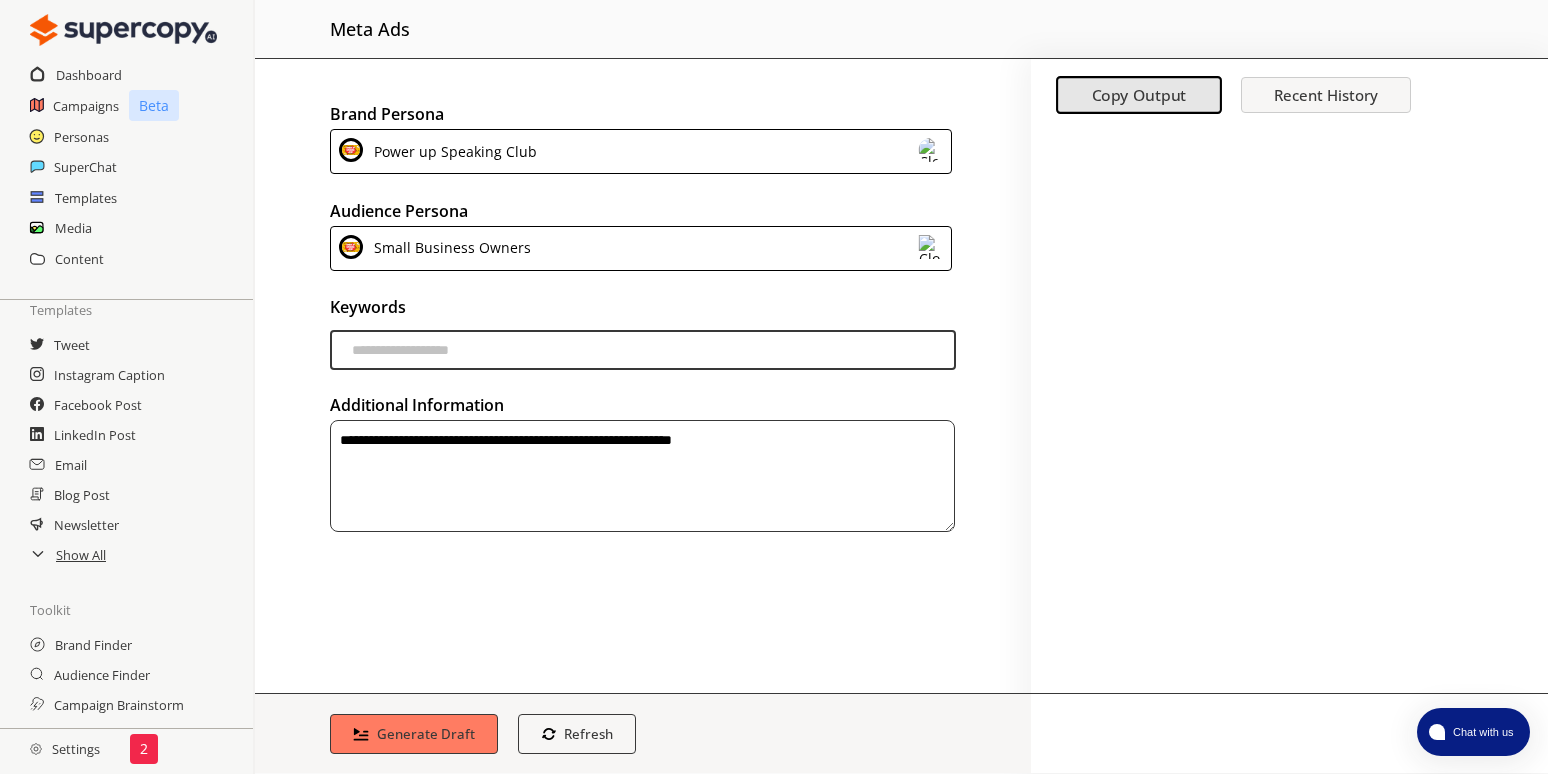 type on "**********" 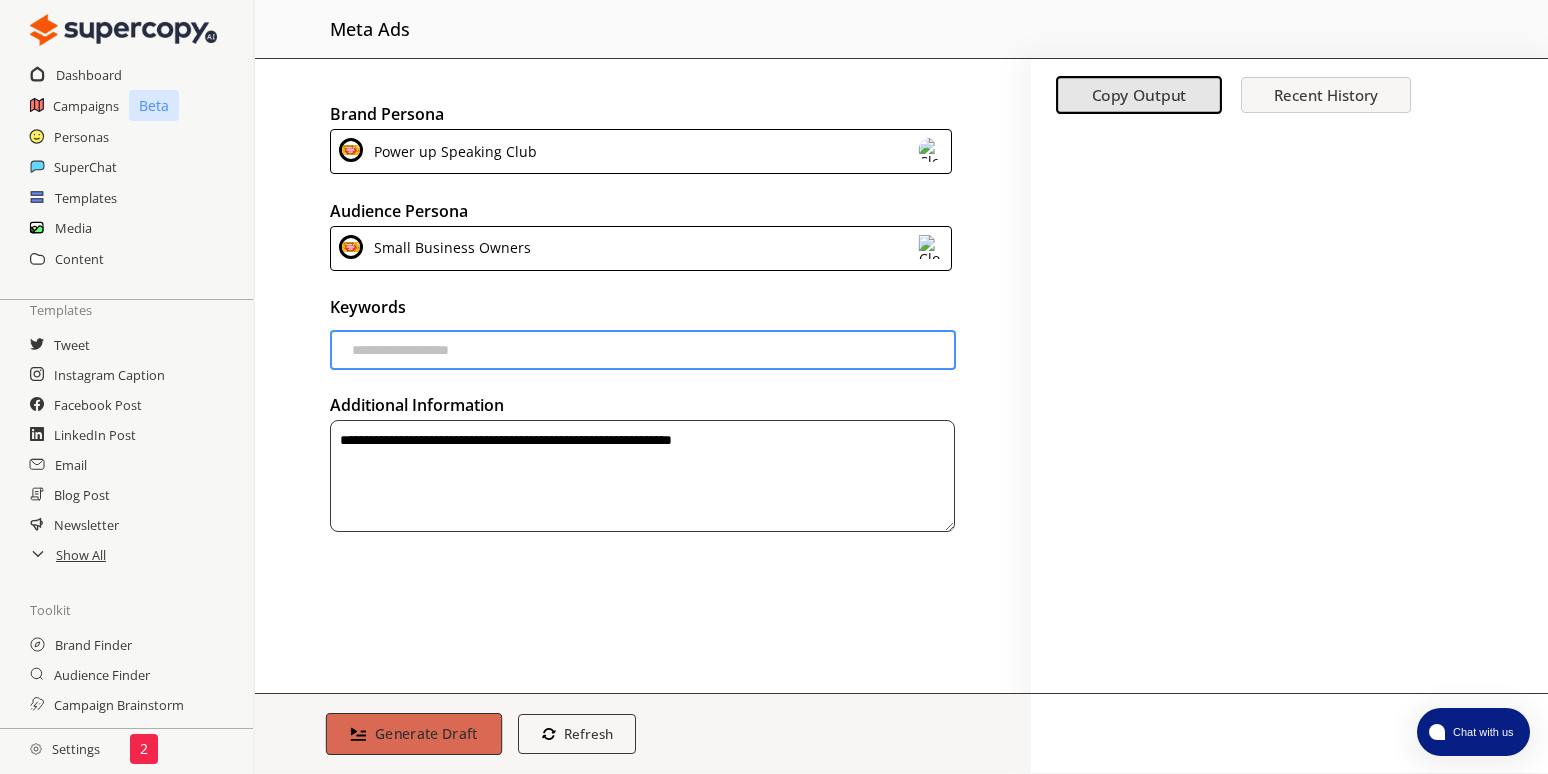click on "Generate Draft" at bounding box center [426, 733] 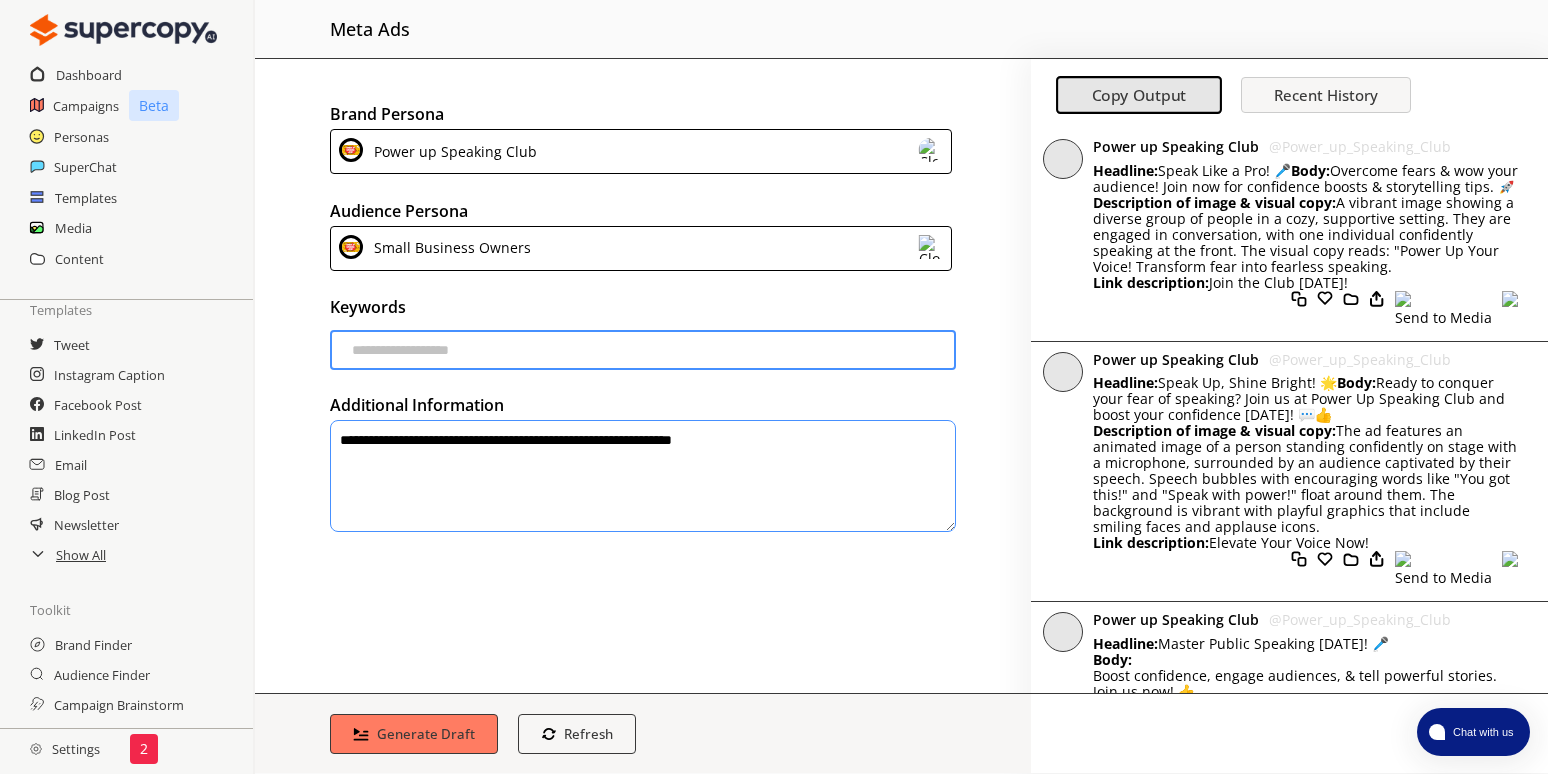 click at bounding box center (1063, 372) 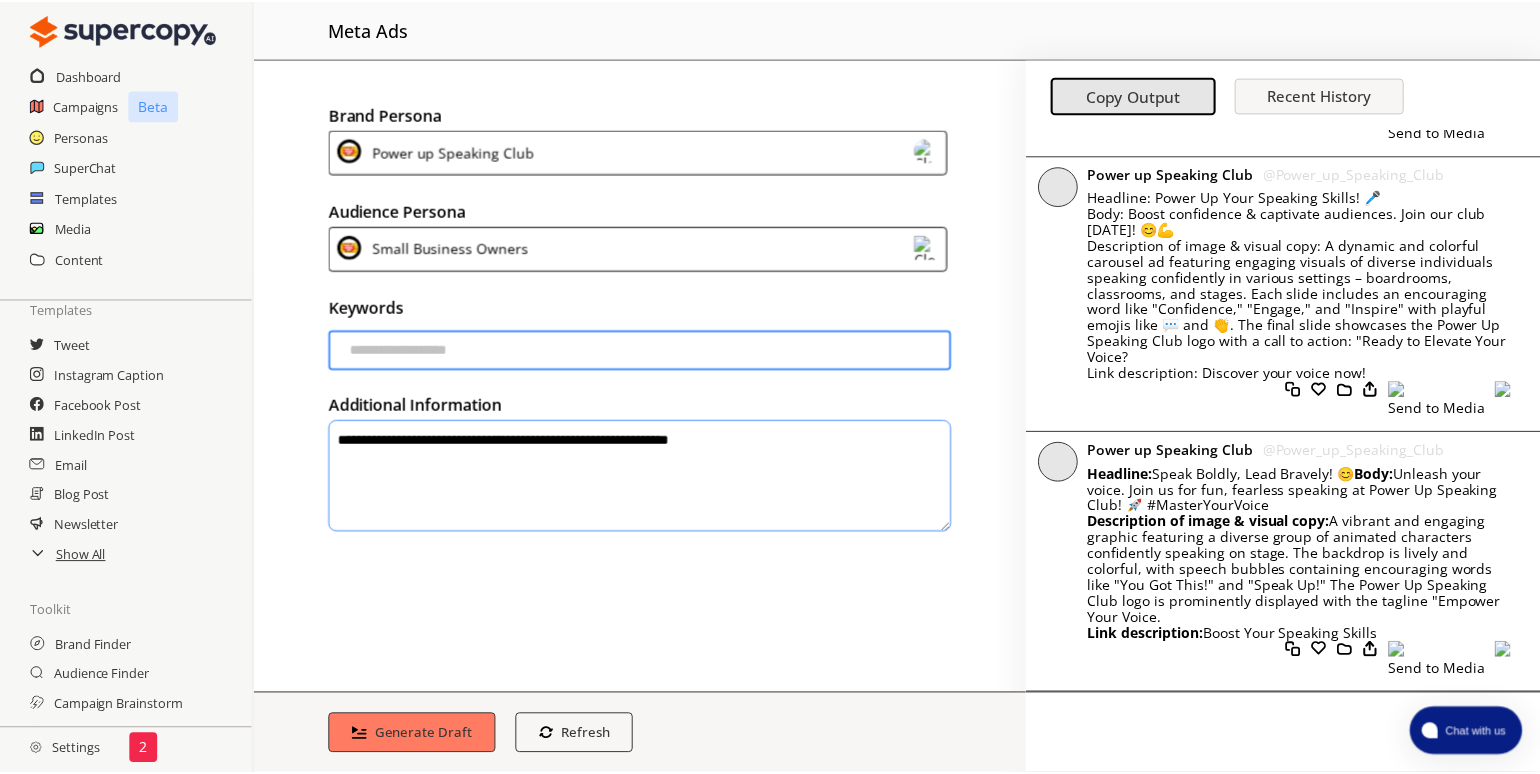scroll, scrollTop: 707, scrollLeft: 0, axis: vertical 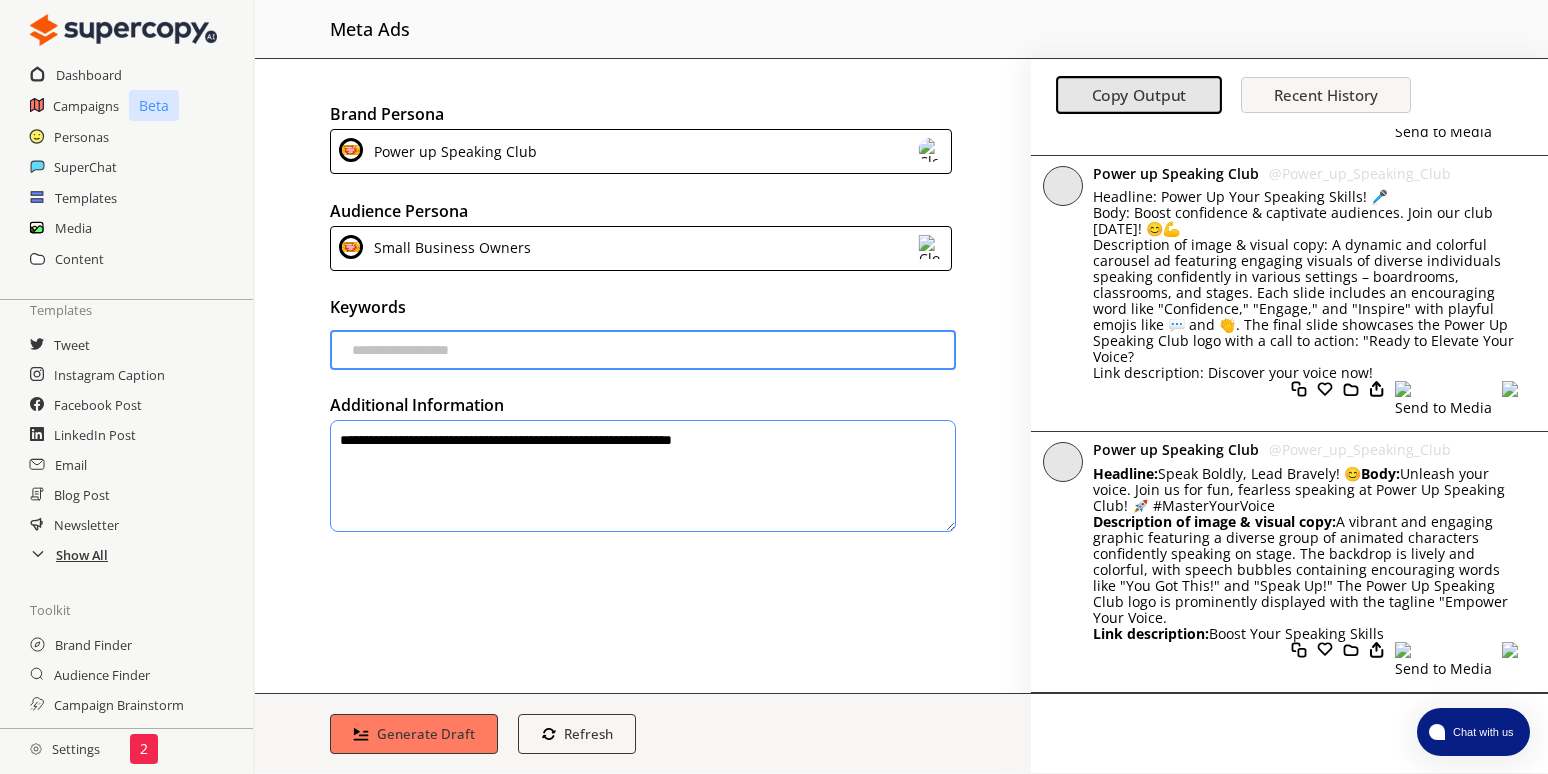 click on "Show All" at bounding box center (82, 555) 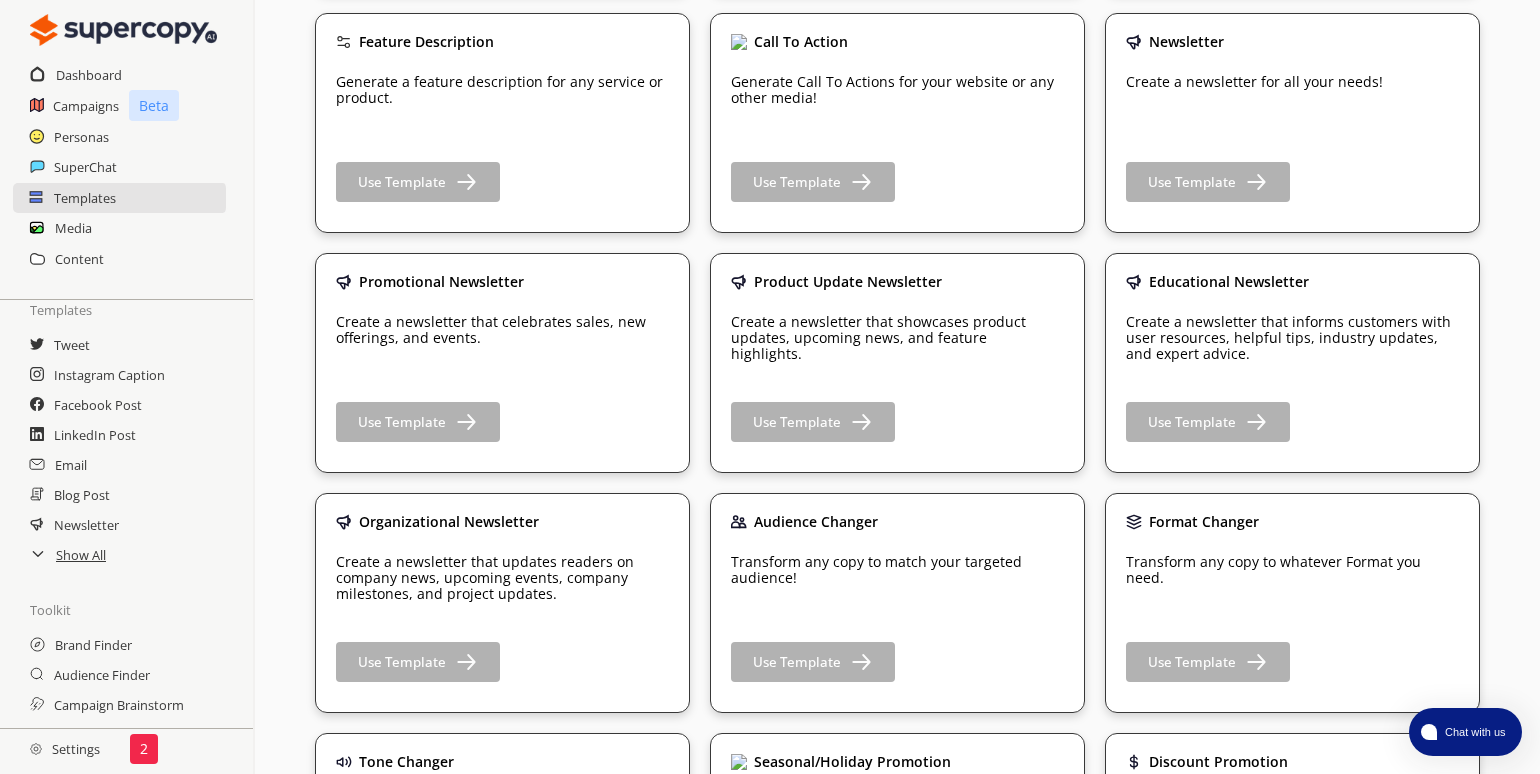 scroll, scrollTop: 1378, scrollLeft: 0, axis: vertical 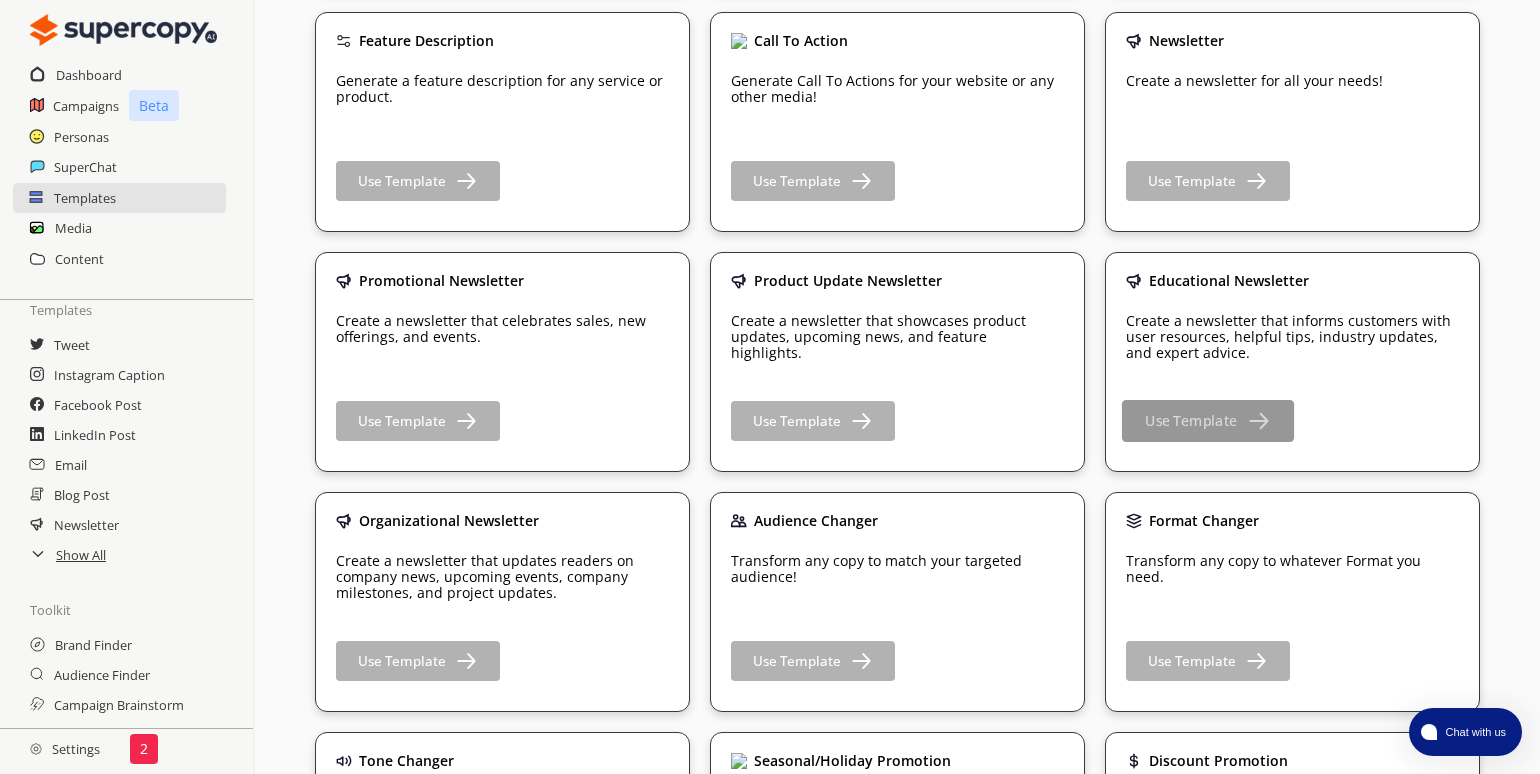 click on "Use Template" at bounding box center [1191, 421] 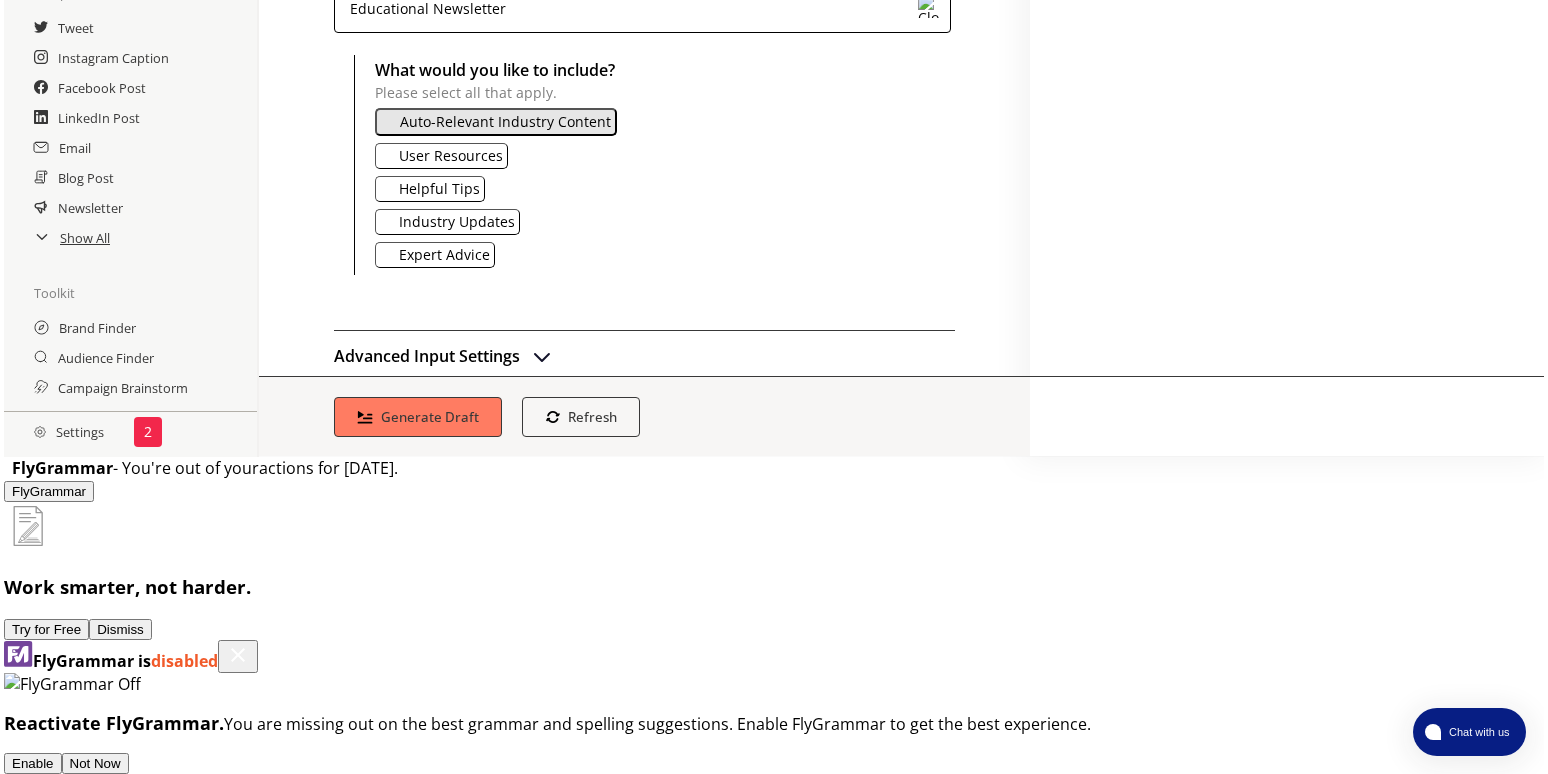 scroll, scrollTop: 0, scrollLeft: 0, axis: both 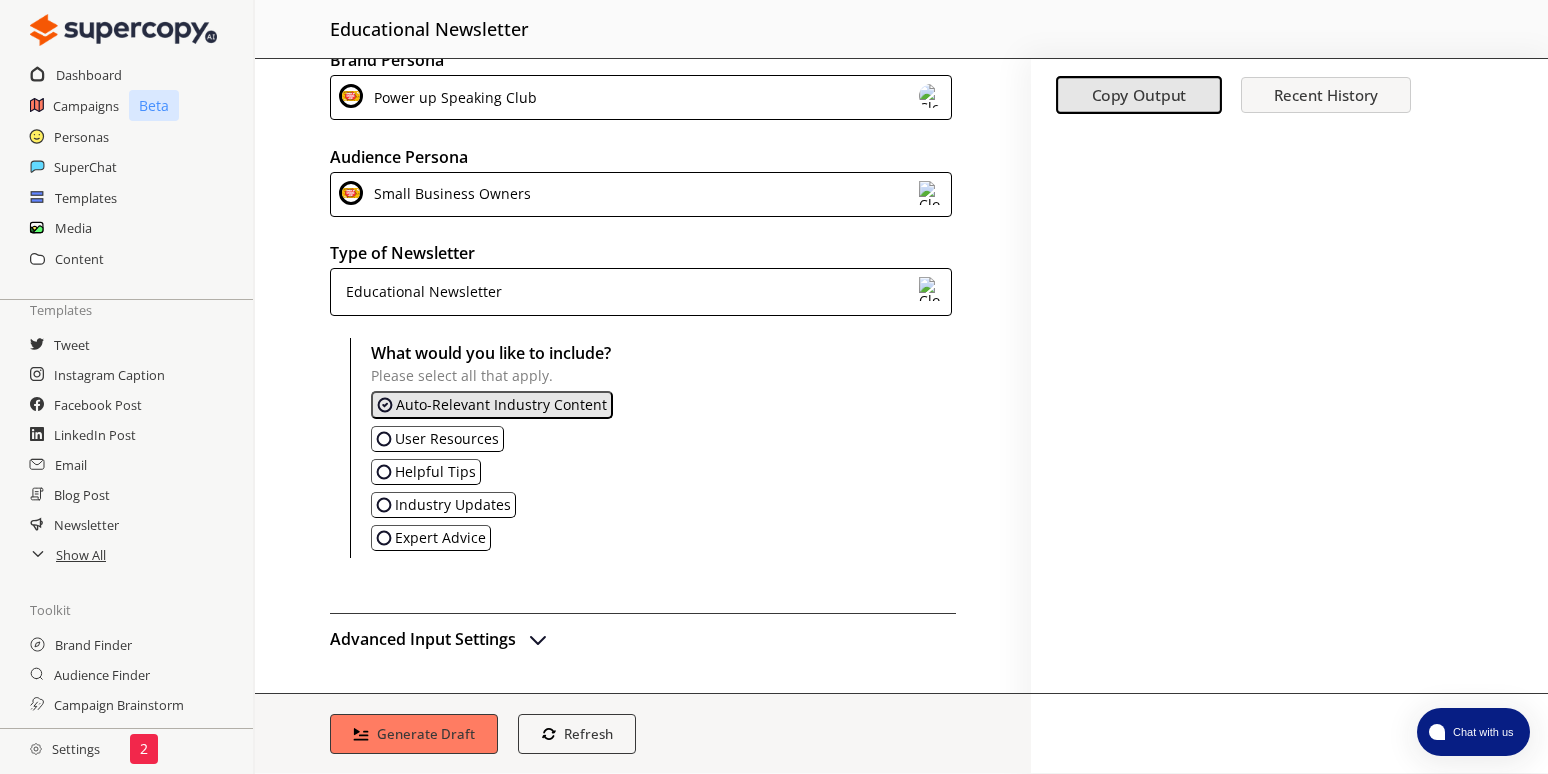 click at bounding box center (384, 472) 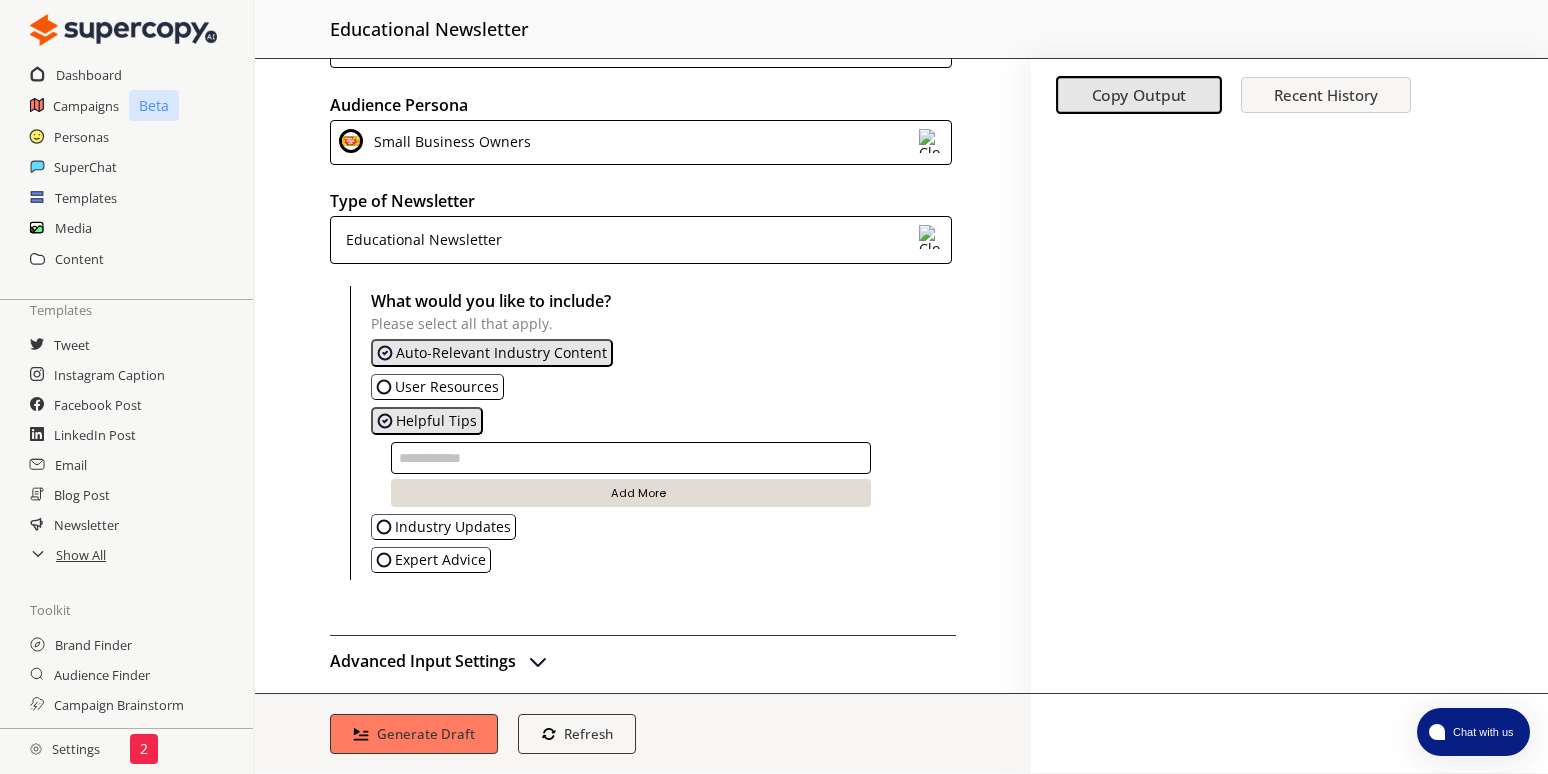 scroll, scrollTop: 88, scrollLeft: 0, axis: vertical 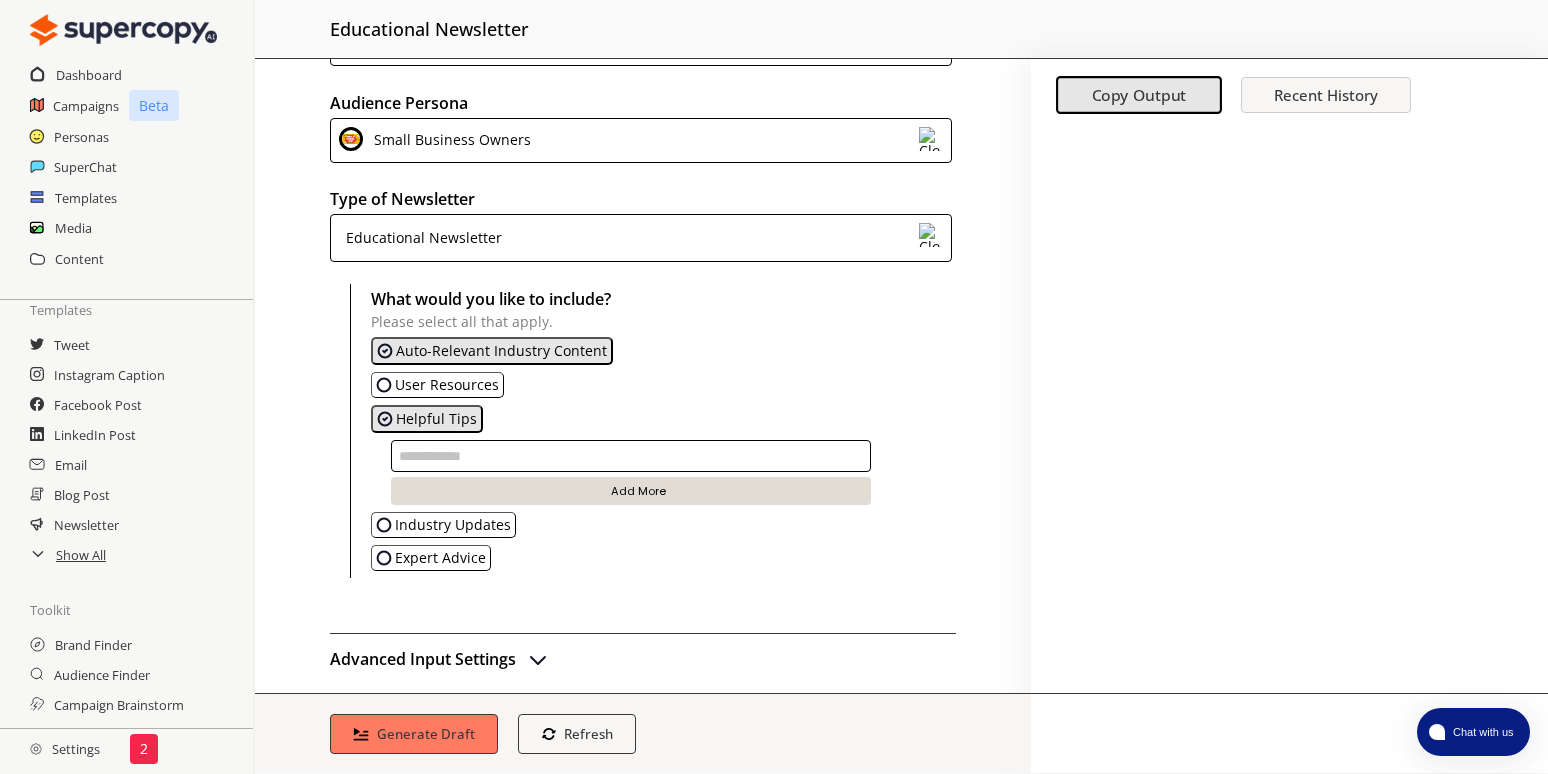 click at bounding box center [385, 419] 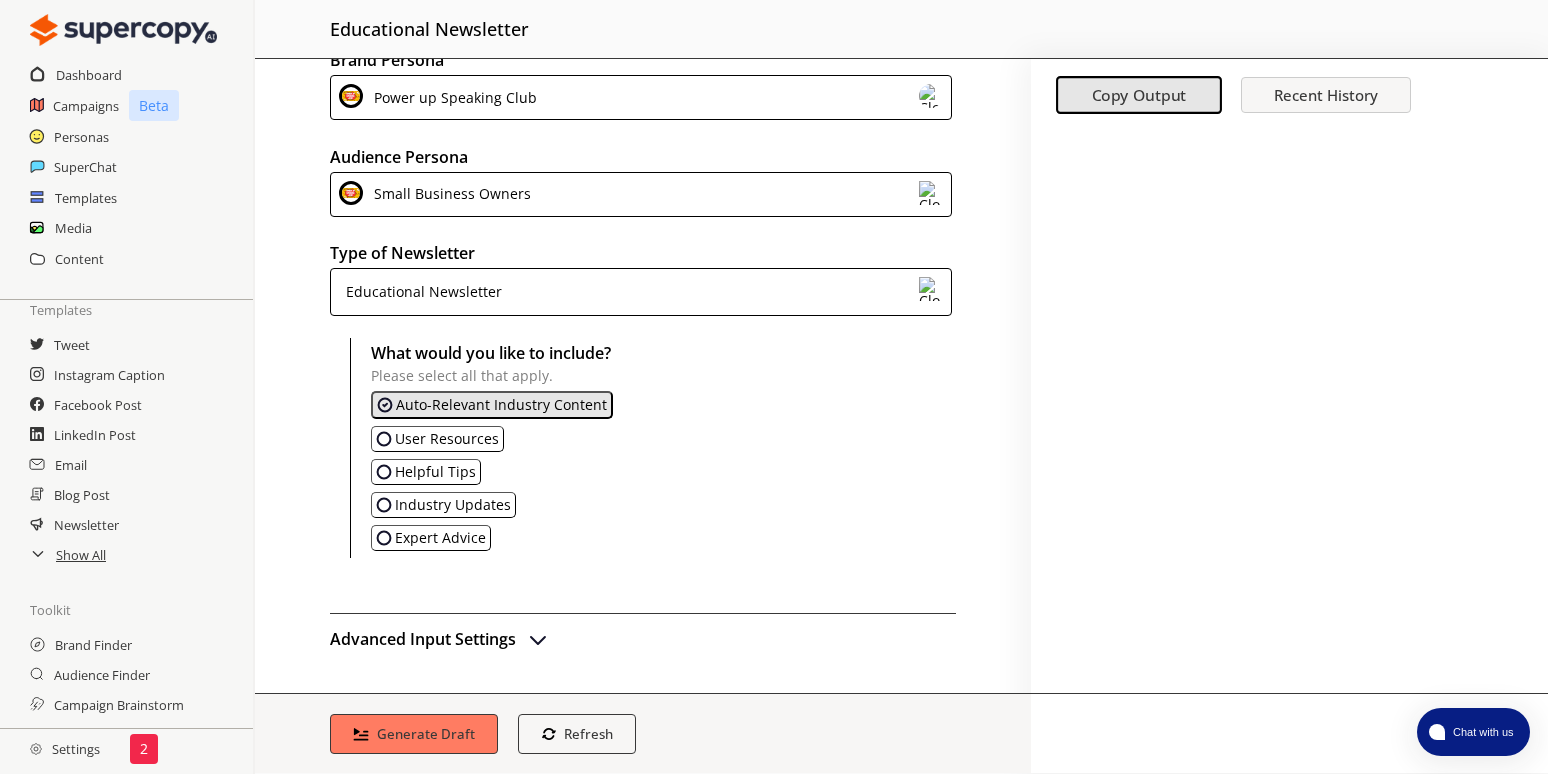 click at bounding box center (384, 439) 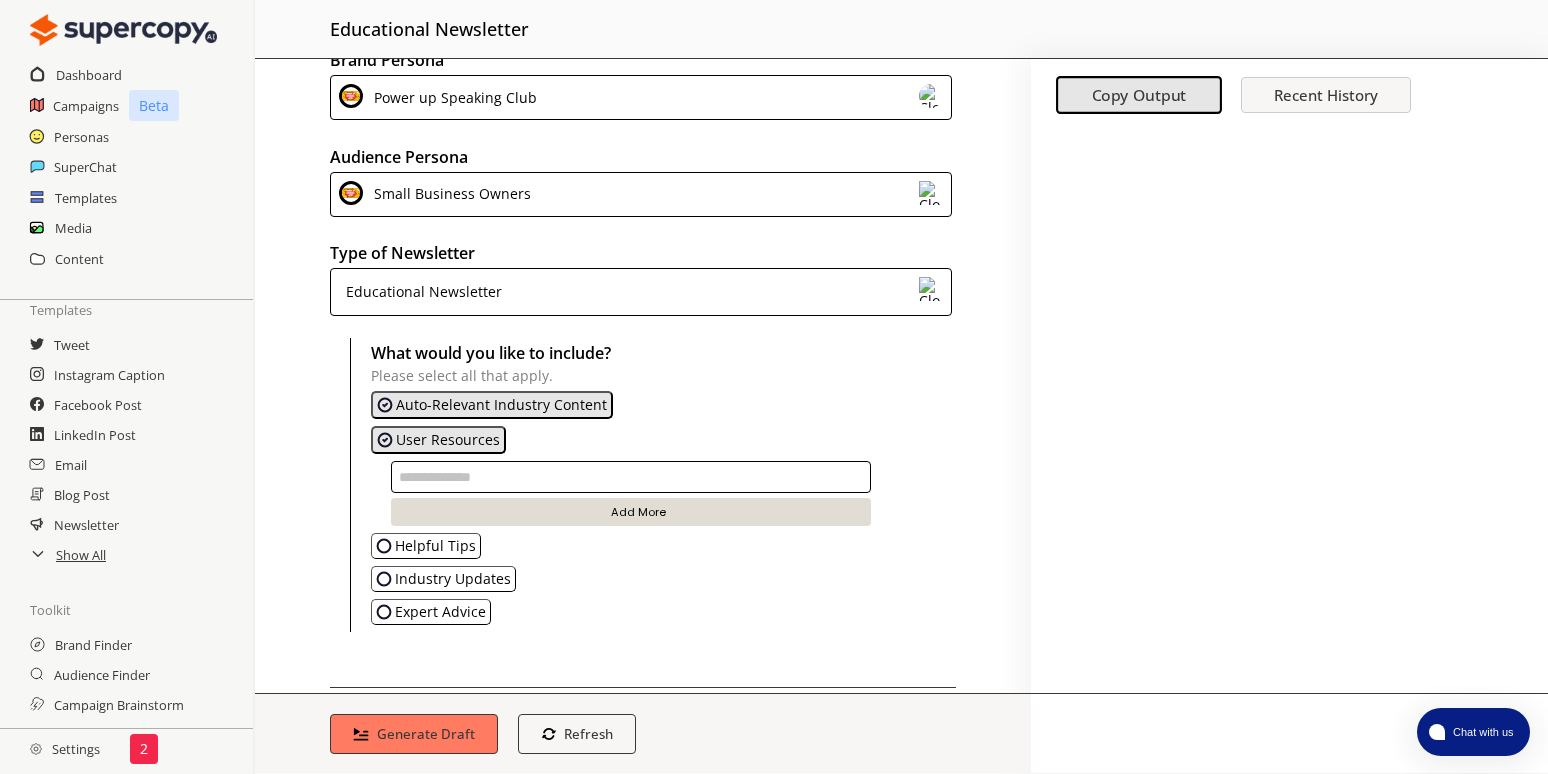 click at bounding box center (385, 440) 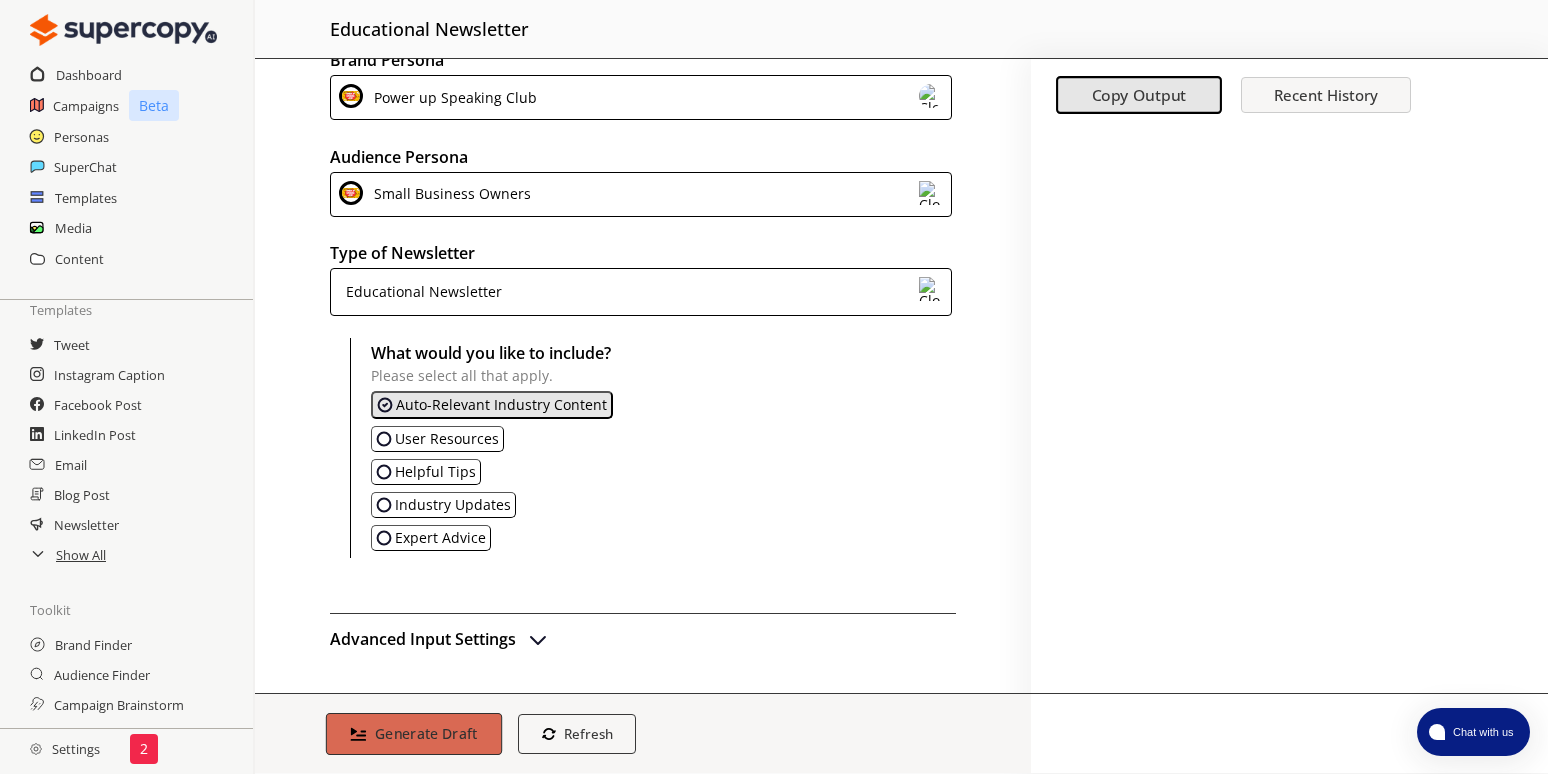 click on "Generate Draft" at bounding box center (426, 733) 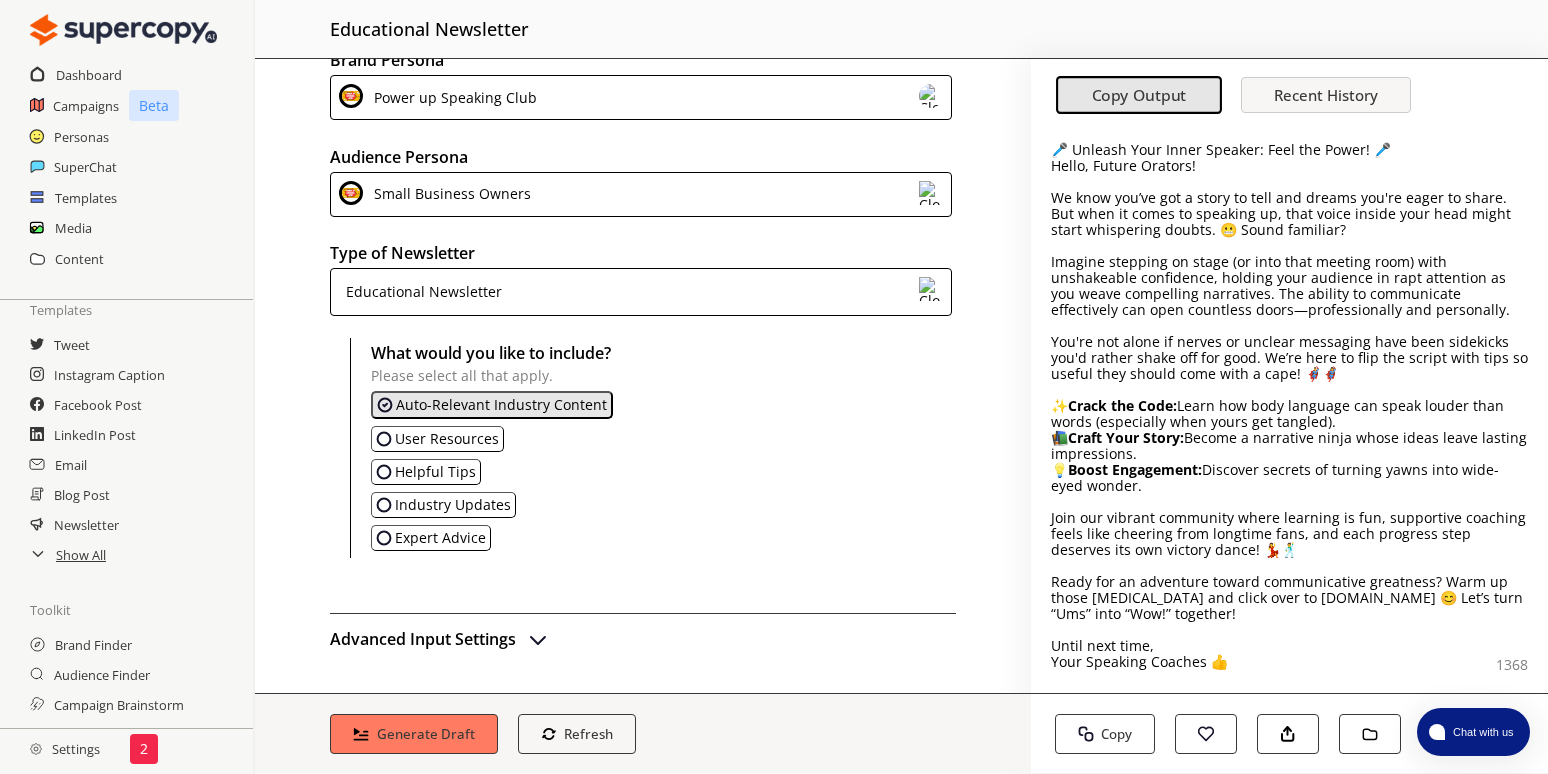 scroll, scrollTop: 0, scrollLeft: 0, axis: both 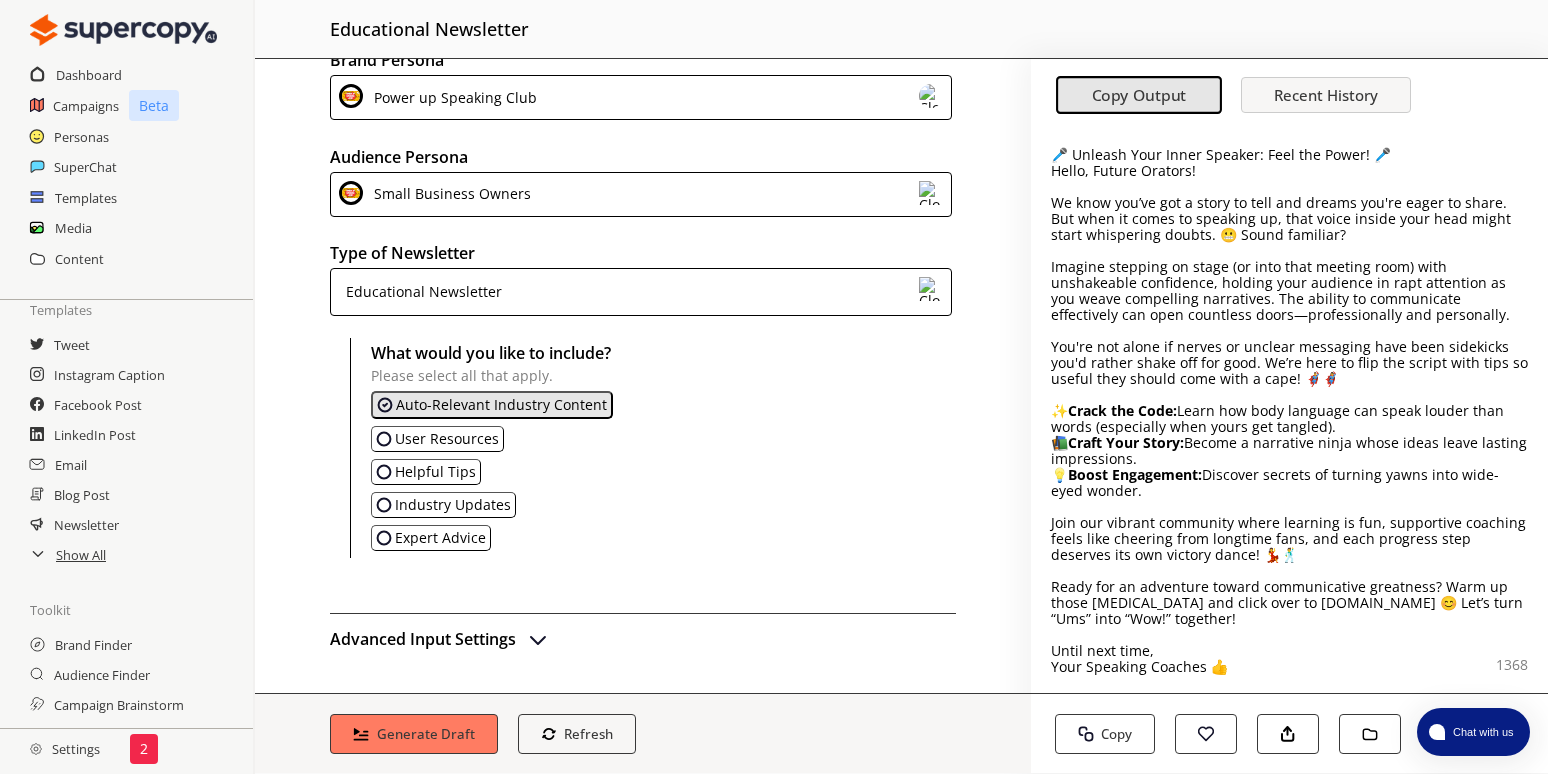 click on "Hello, Future Orators!" at bounding box center (1289, 171) 